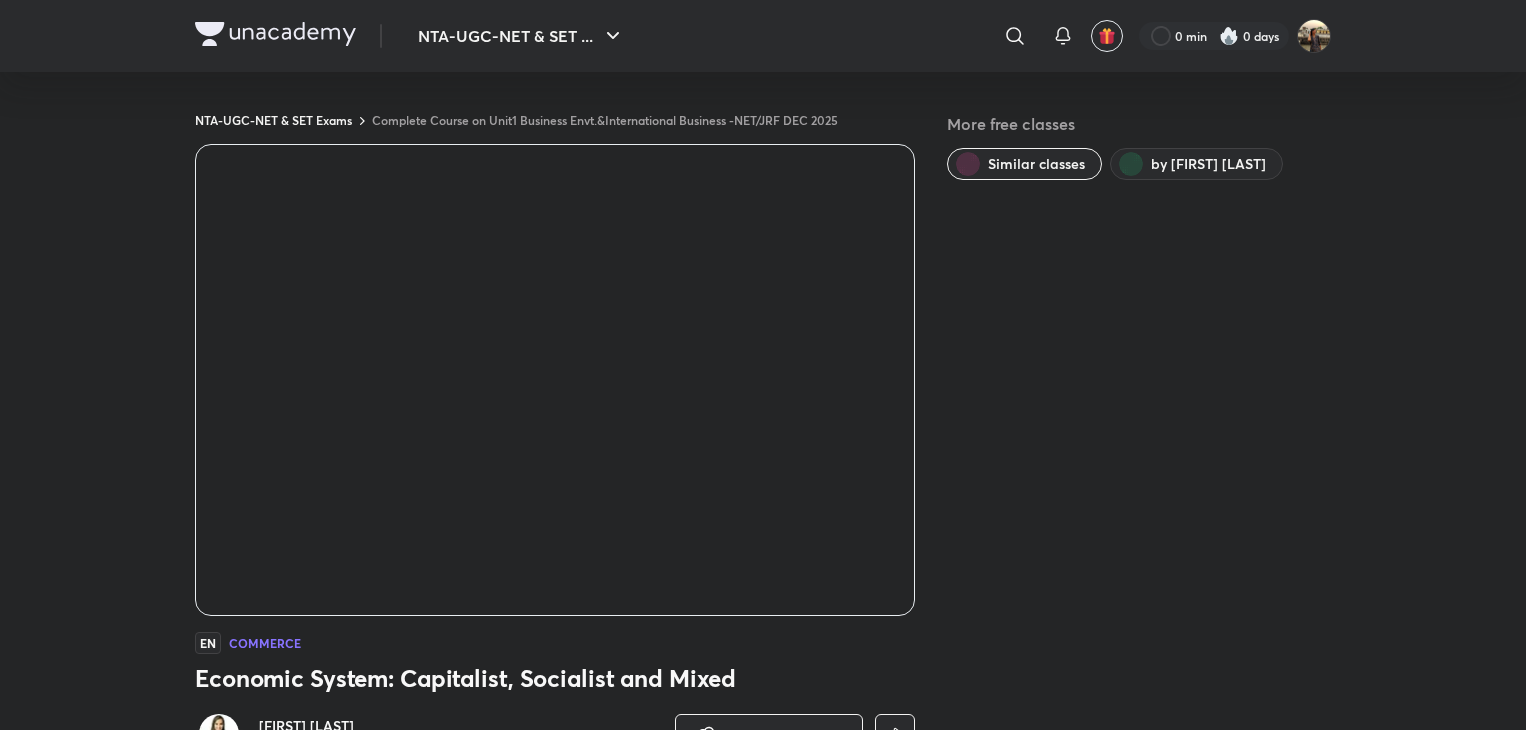scroll, scrollTop: 0, scrollLeft: 0, axis: both 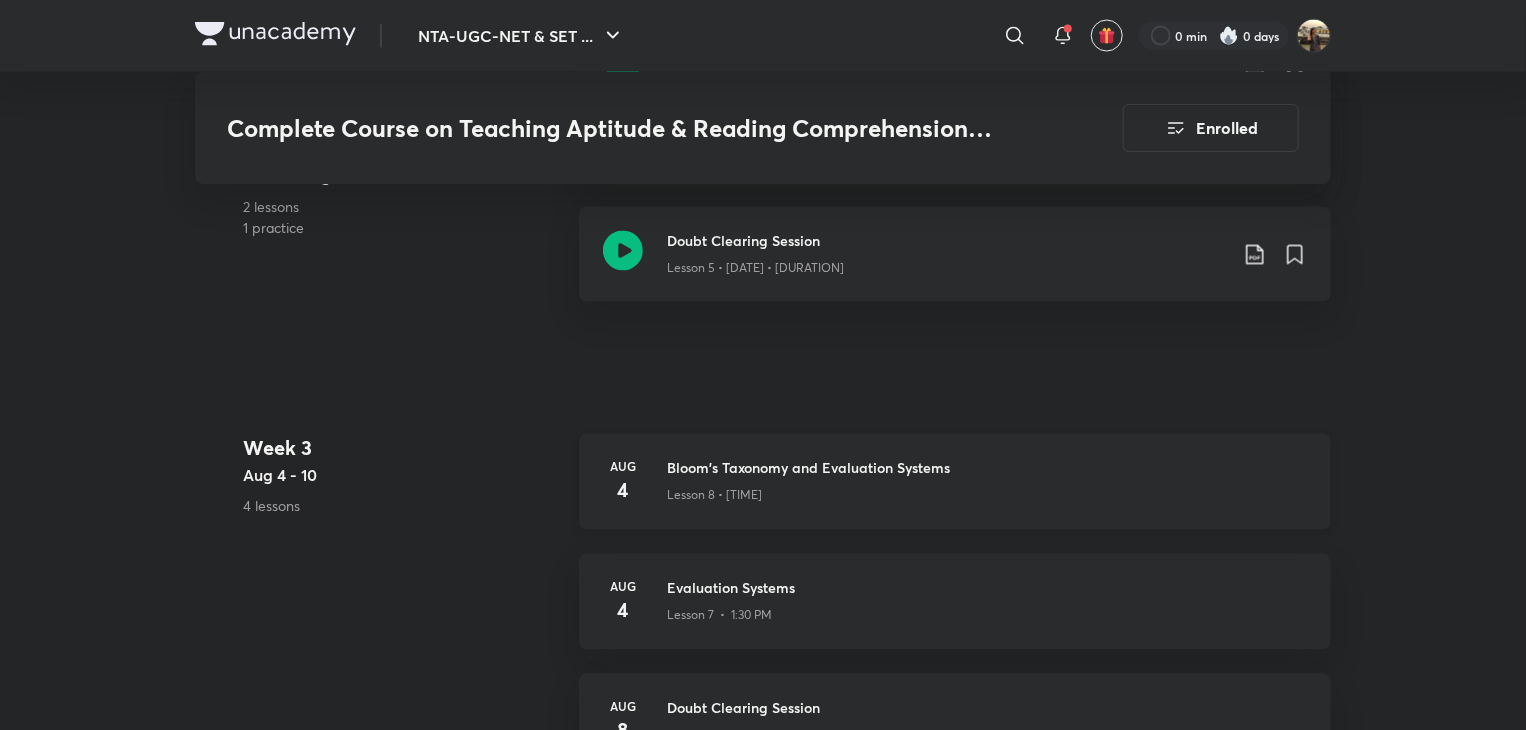 click on "Lesson 6  •  11:00 AM" at bounding box center [714, 496] 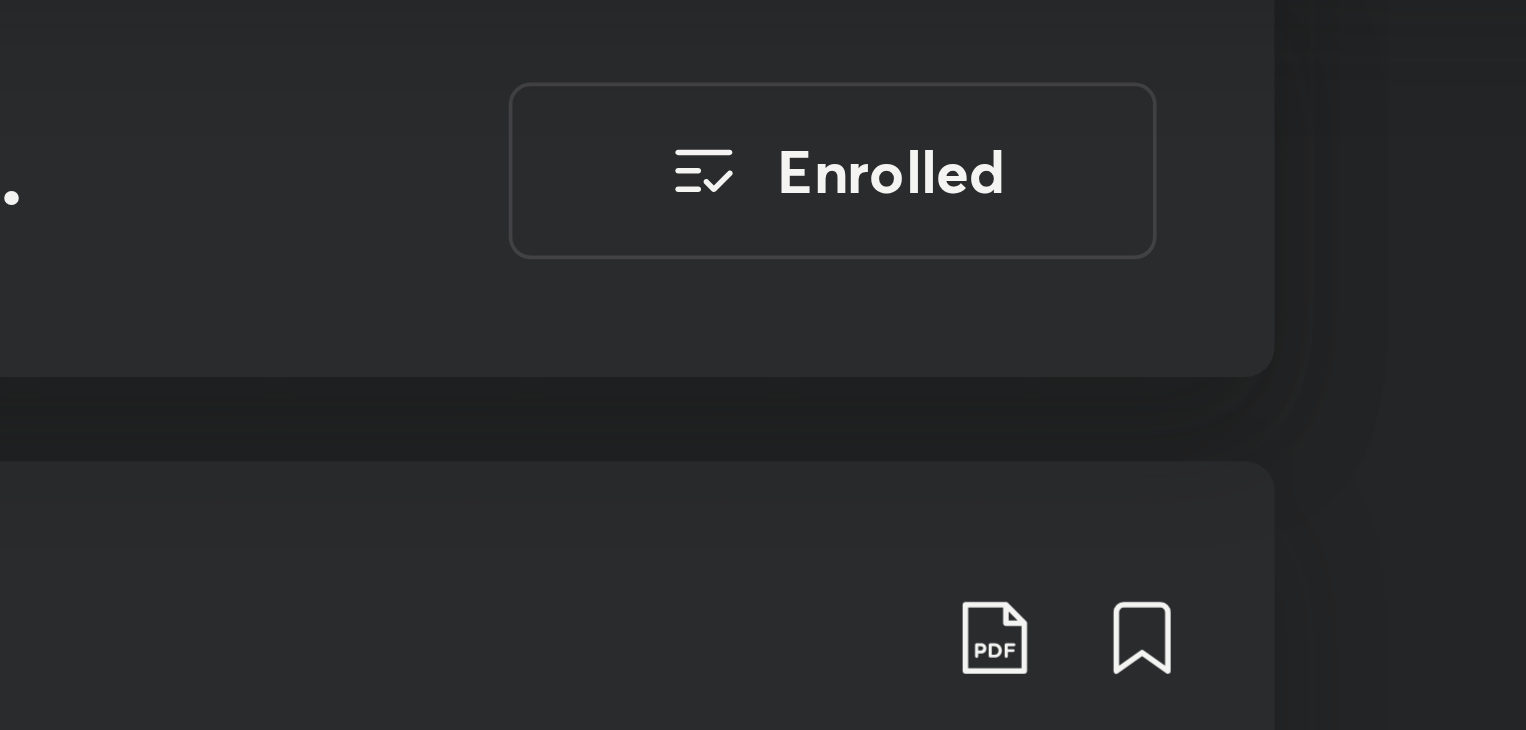 scroll, scrollTop: 1762, scrollLeft: 0, axis: vertical 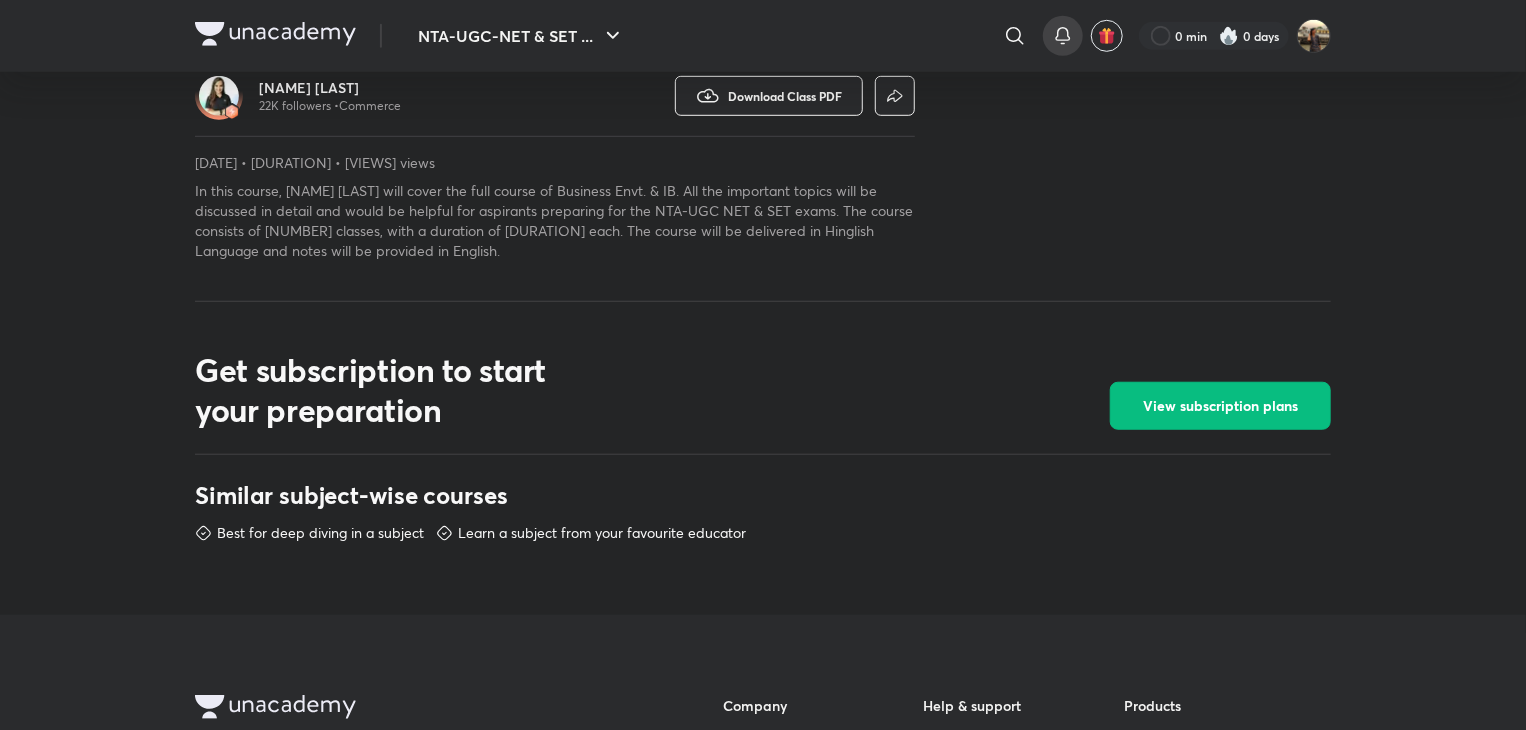 click 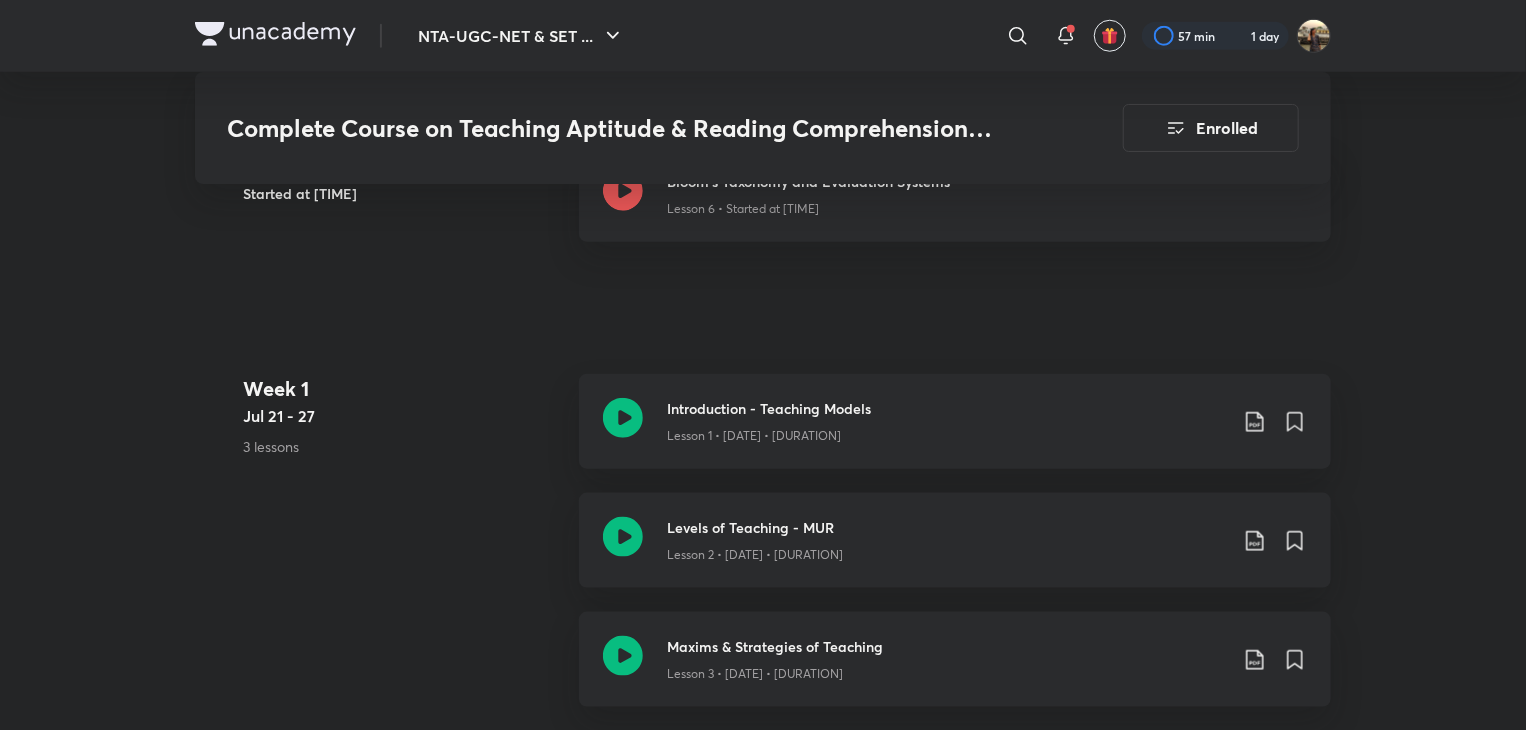 scroll, scrollTop: 939, scrollLeft: 0, axis: vertical 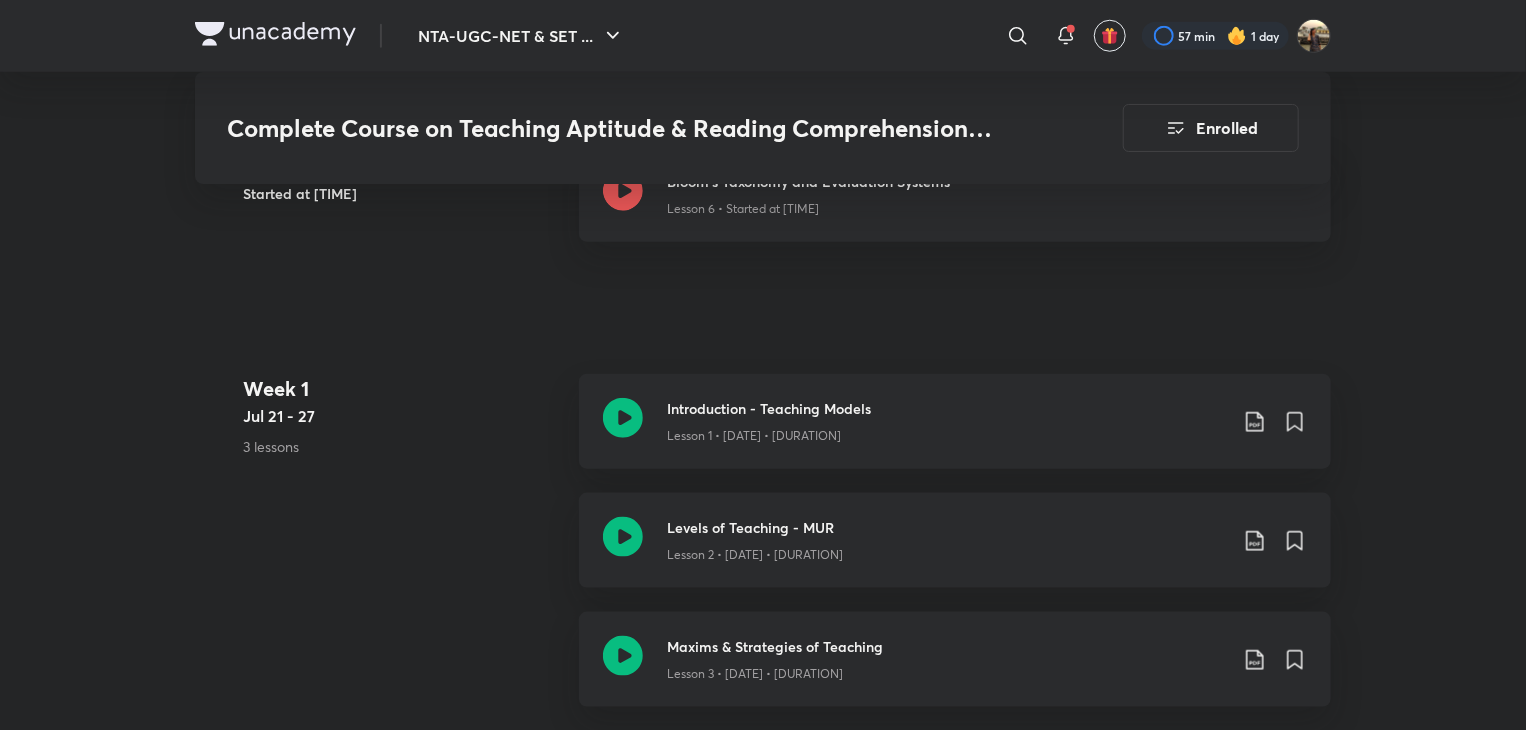 drag, startPoint x: 0, startPoint y: 0, endPoint x: 1505, endPoint y: 361, distance: 1547.6906 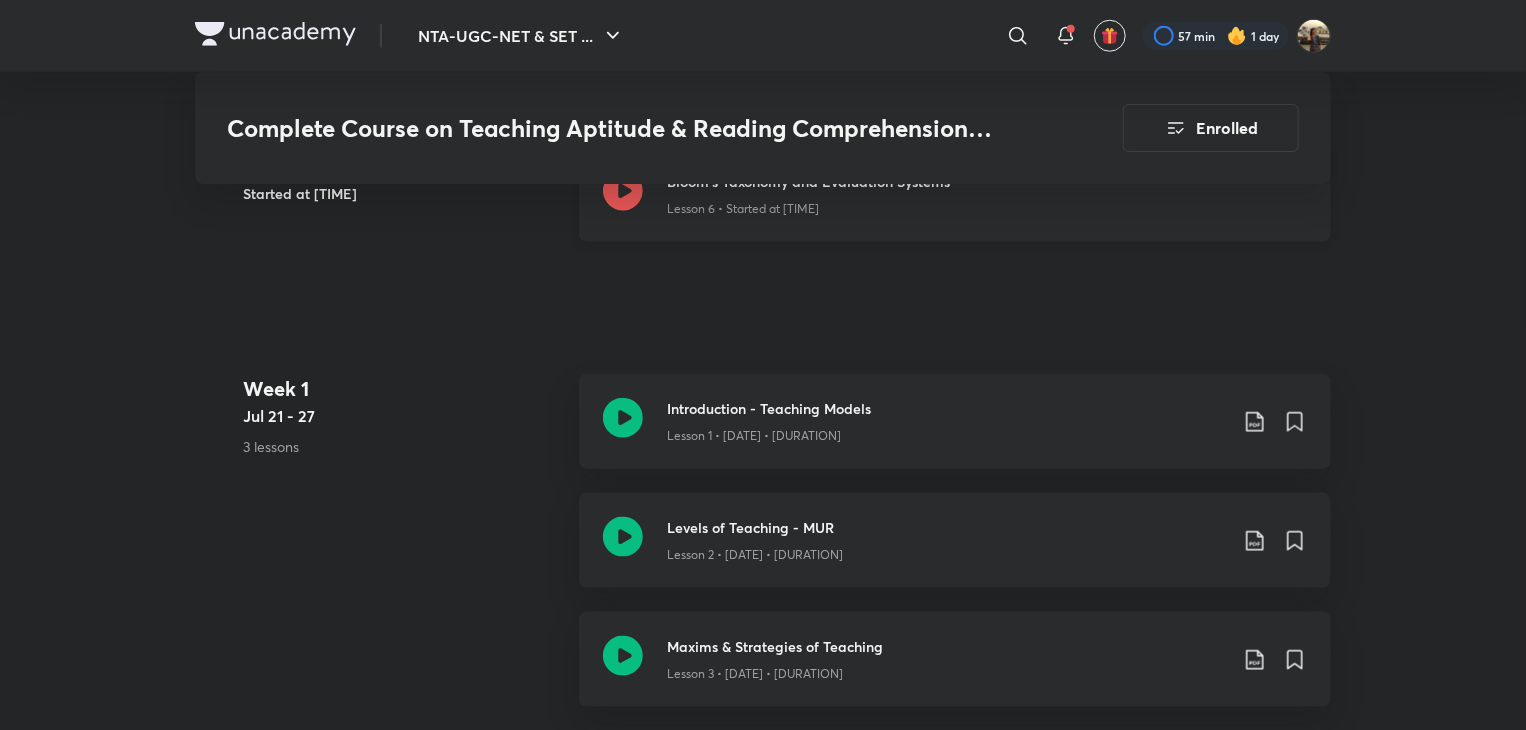 click on "Bloom's Taxonomy and Evaluation Systems Lesson 6 • Started at [TIME]" at bounding box center (955, 194) 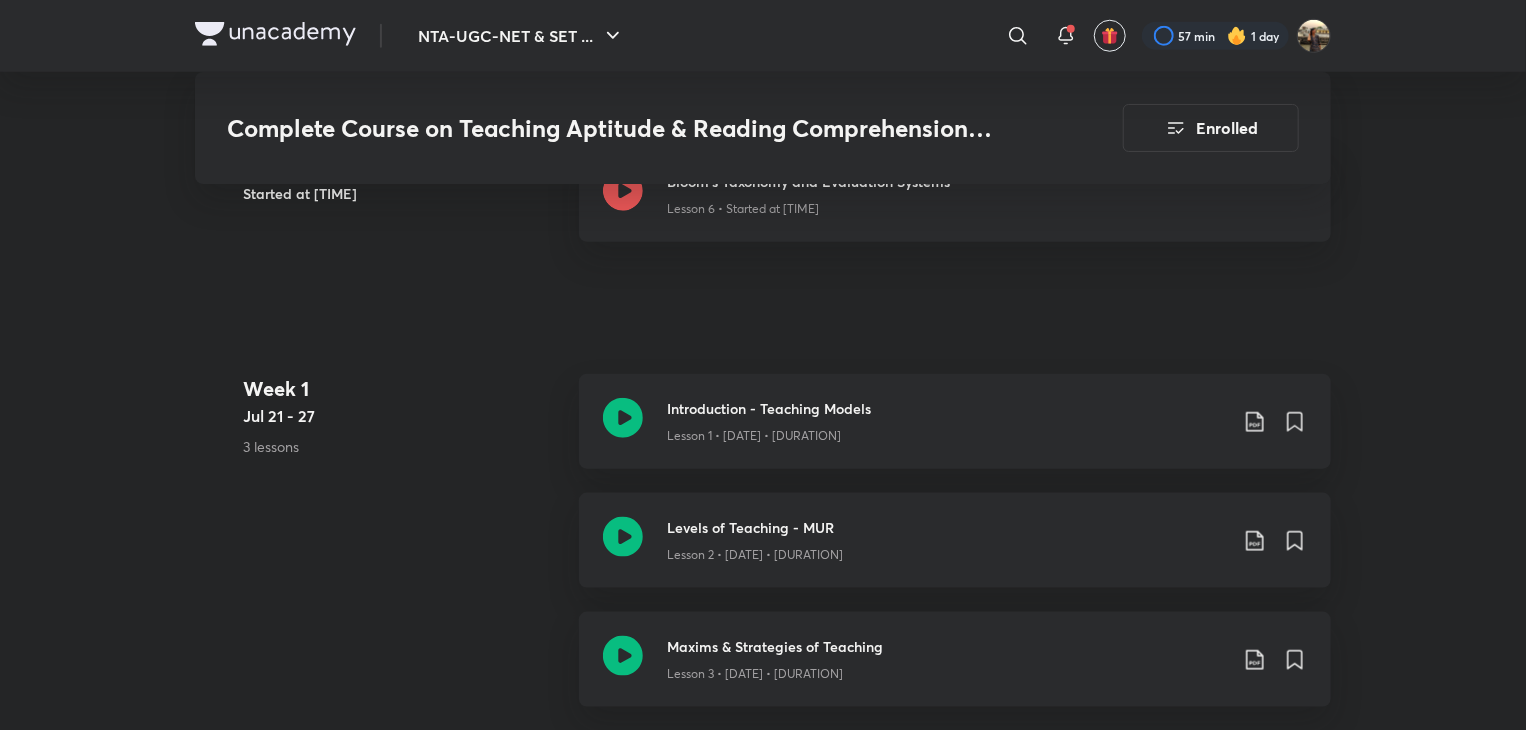 click at bounding box center (763, 365) 